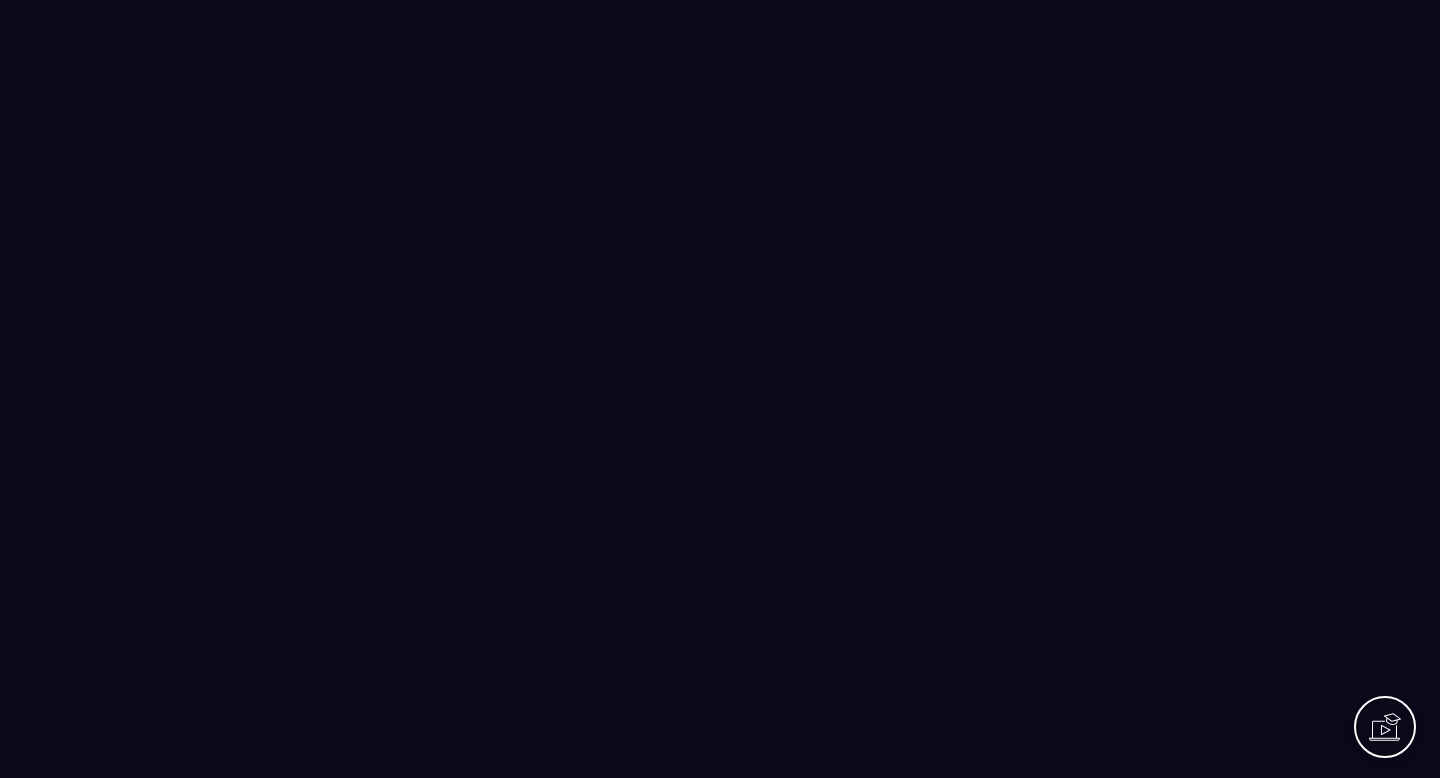 scroll, scrollTop: 0, scrollLeft: 0, axis: both 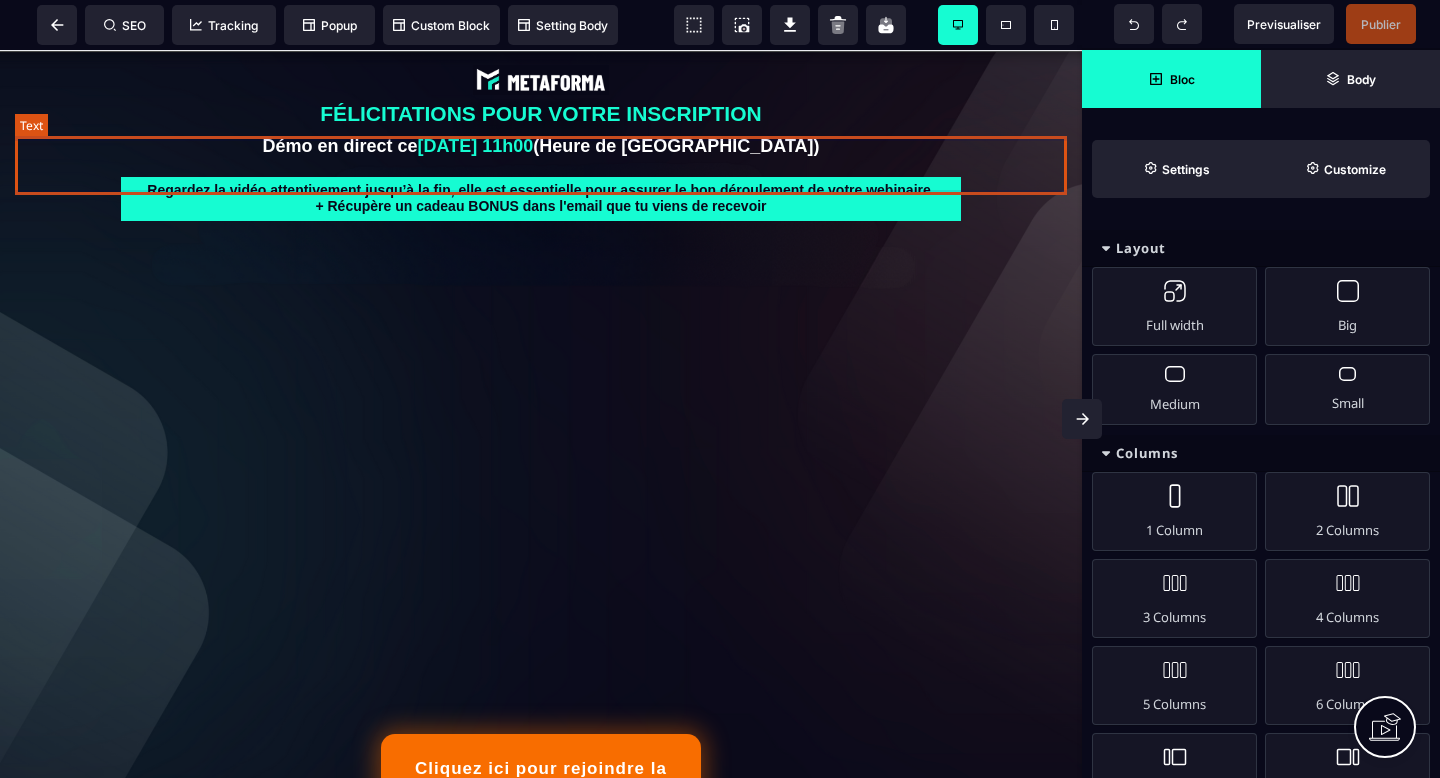 click on "Démo en direct [DATE][DATE] 11h00
(Heure de [GEOGRAPHIC_DATA])" at bounding box center (541, 146) 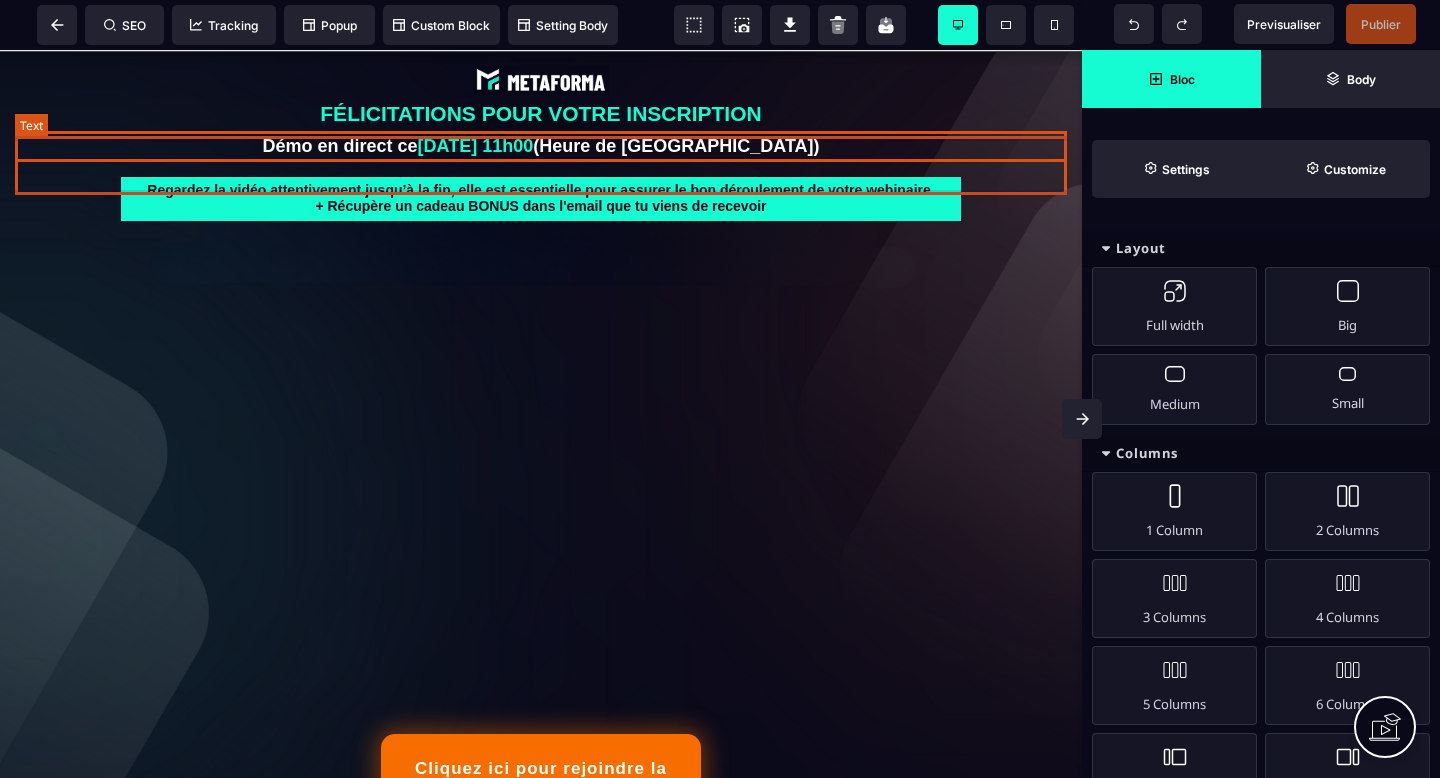 click on "Démo en direct [DATE][DATE] 11h00
(Heure de [GEOGRAPHIC_DATA])" at bounding box center (541, 146) 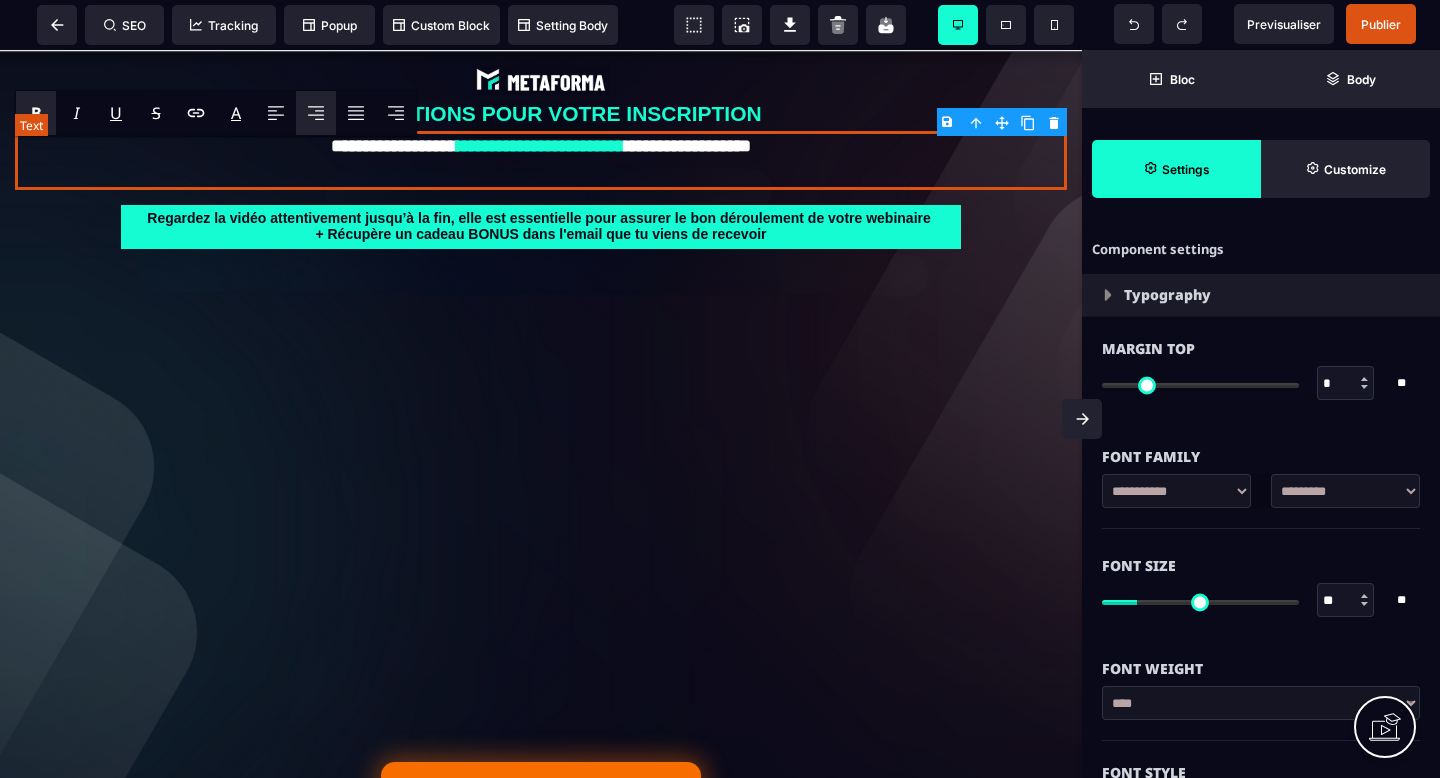 type 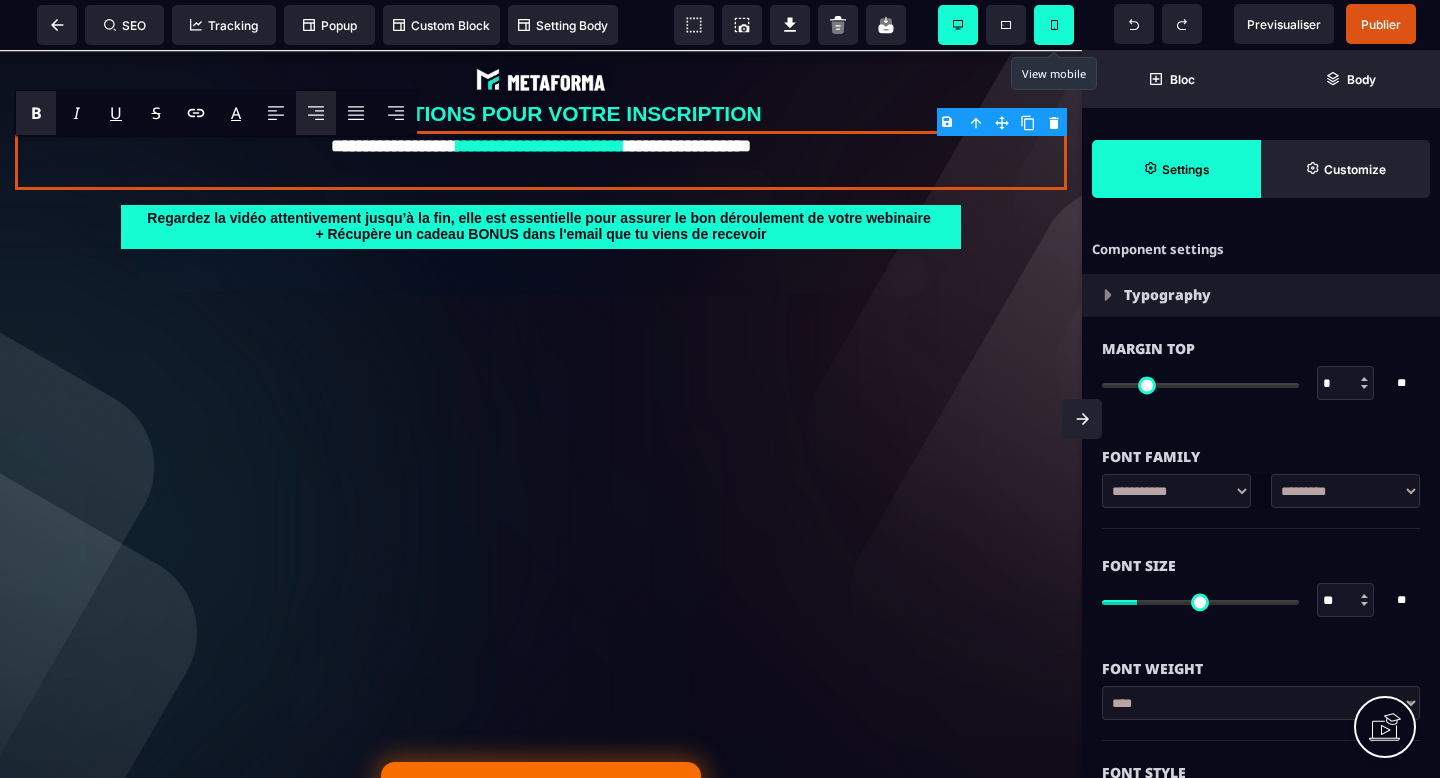 click at bounding box center (1054, 25) 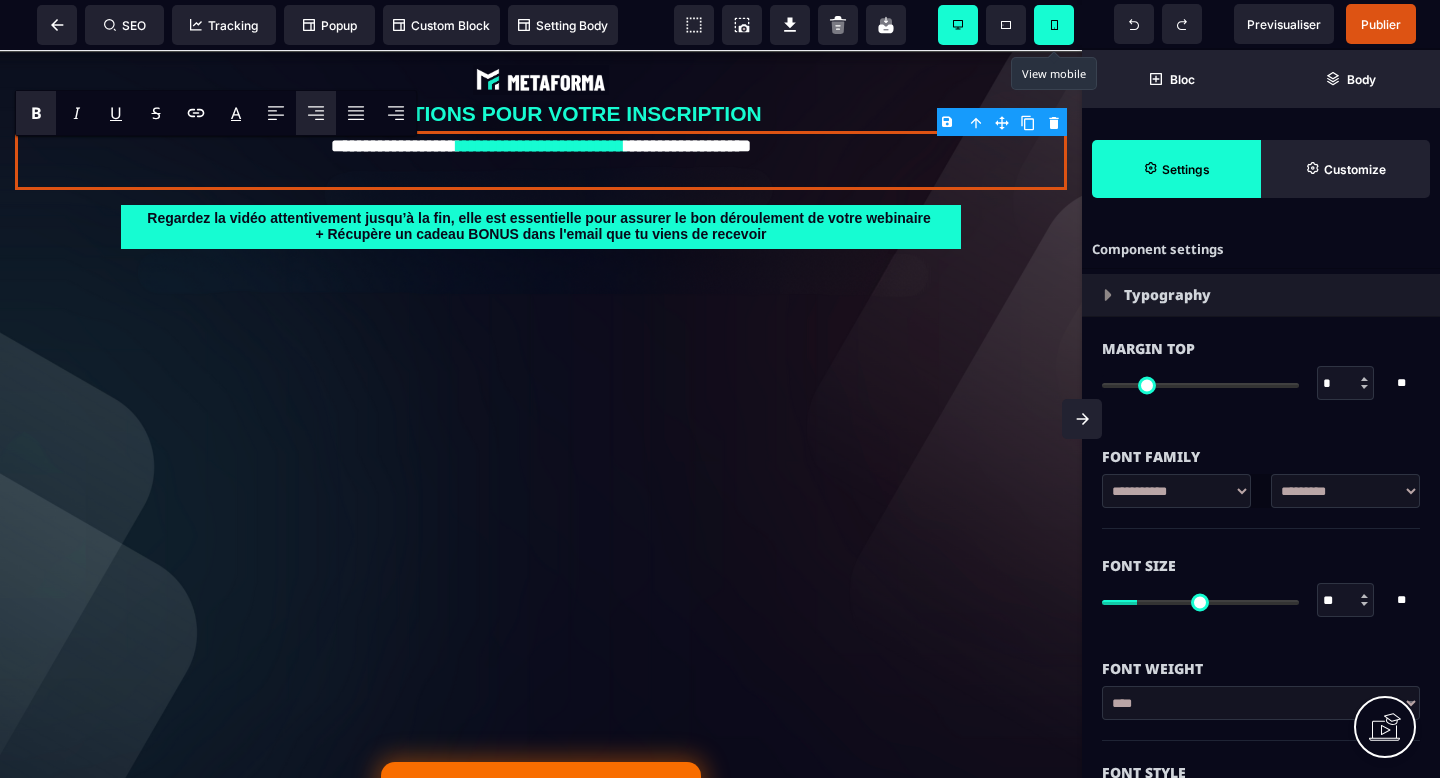 select on "***" 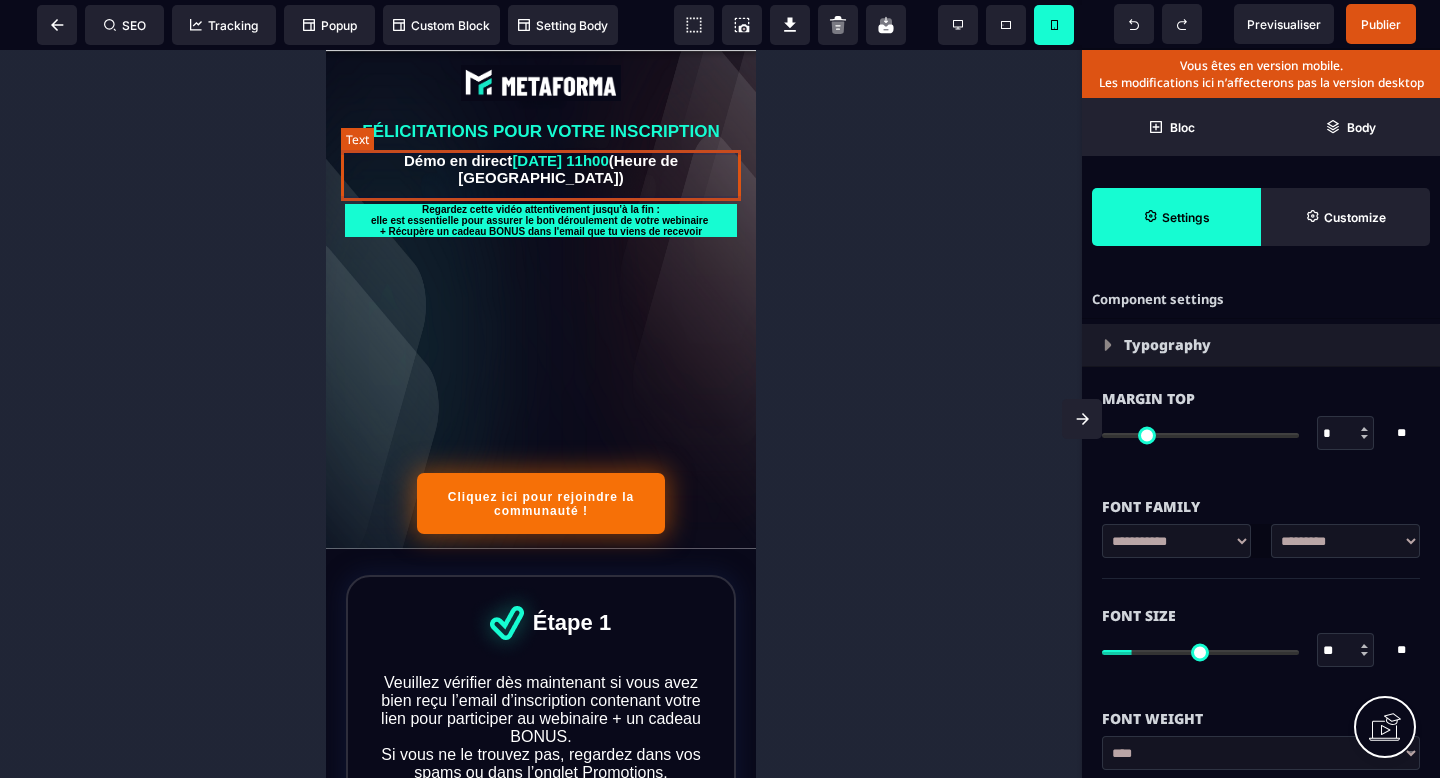 click on "Démo en direct  [DATE] 11h00
(Heure de [GEOGRAPHIC_DATA])" at bounding box center [541, 169] 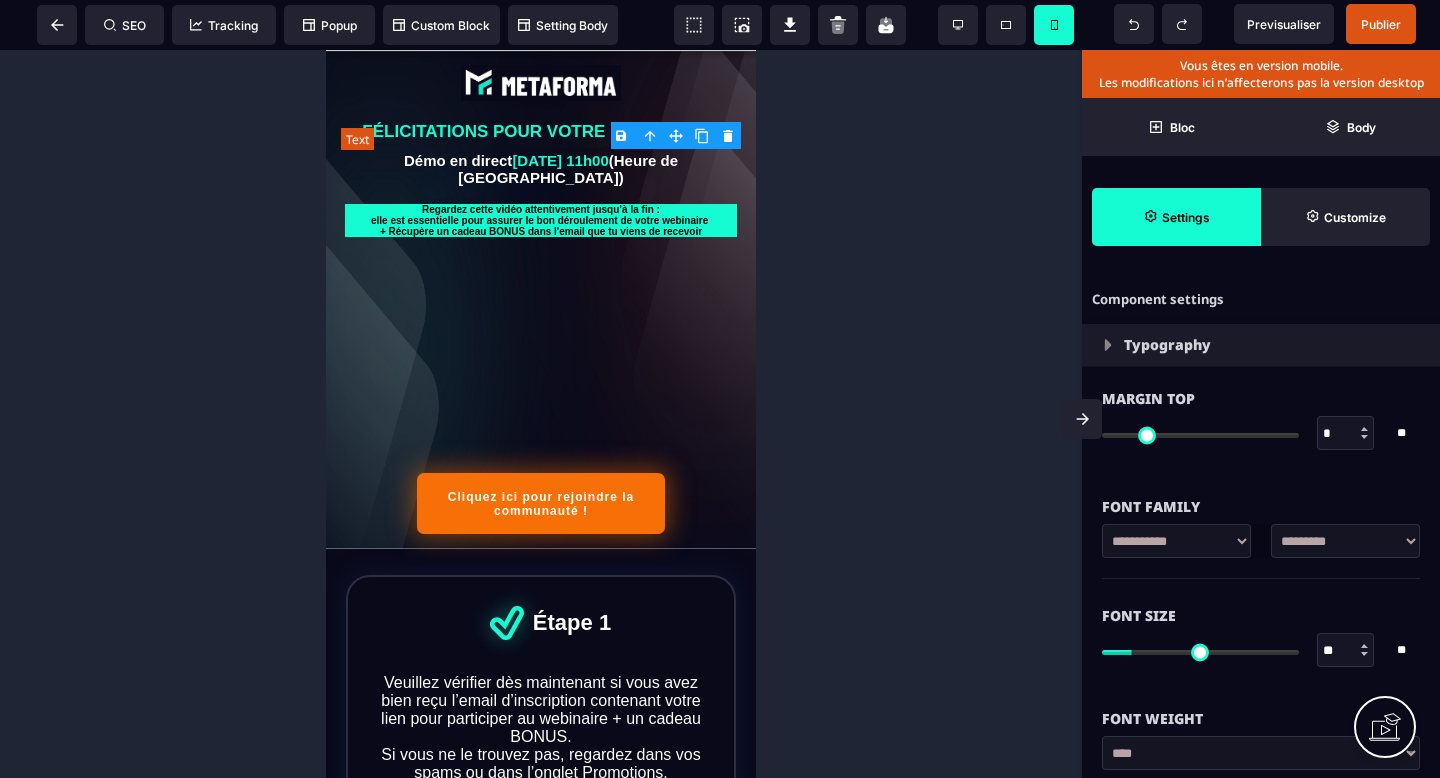 type on "*" 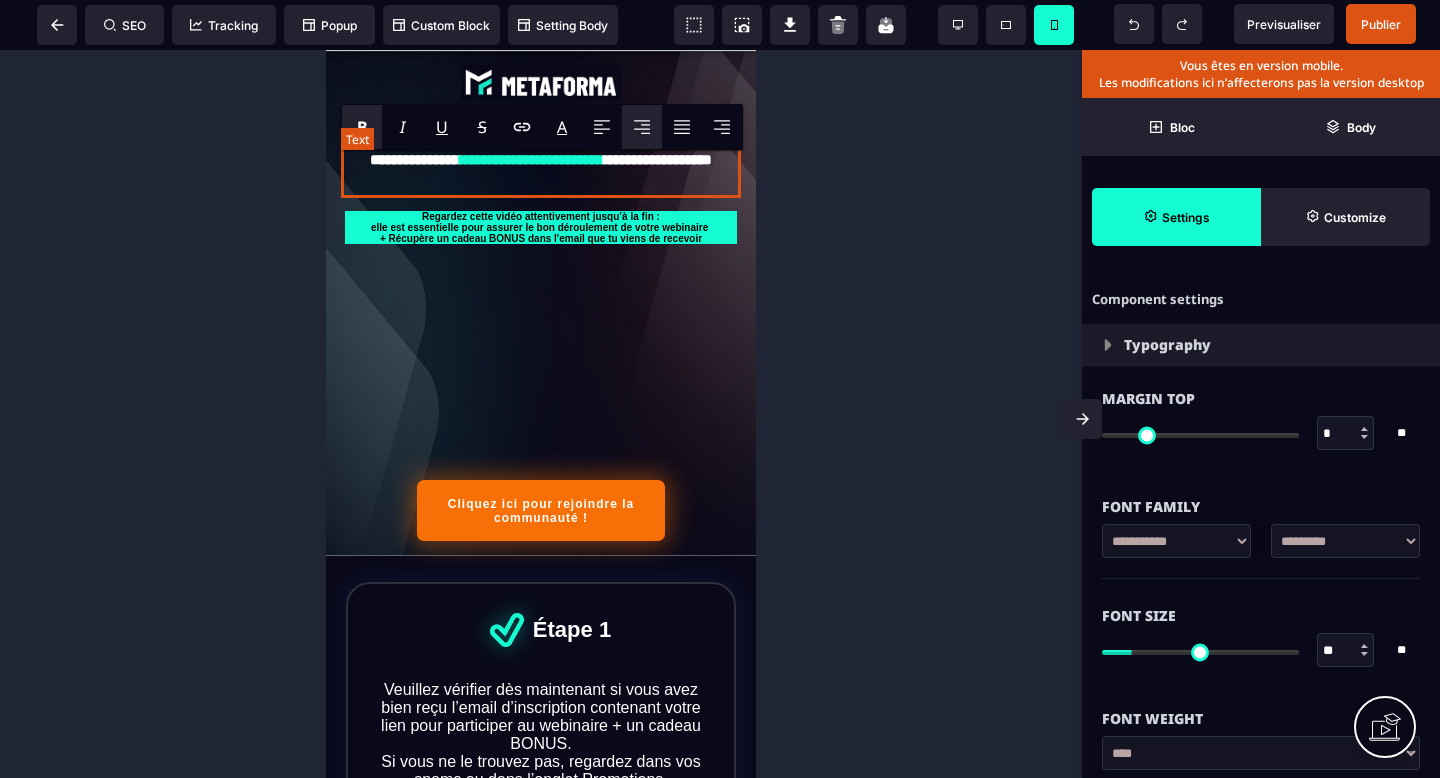 type 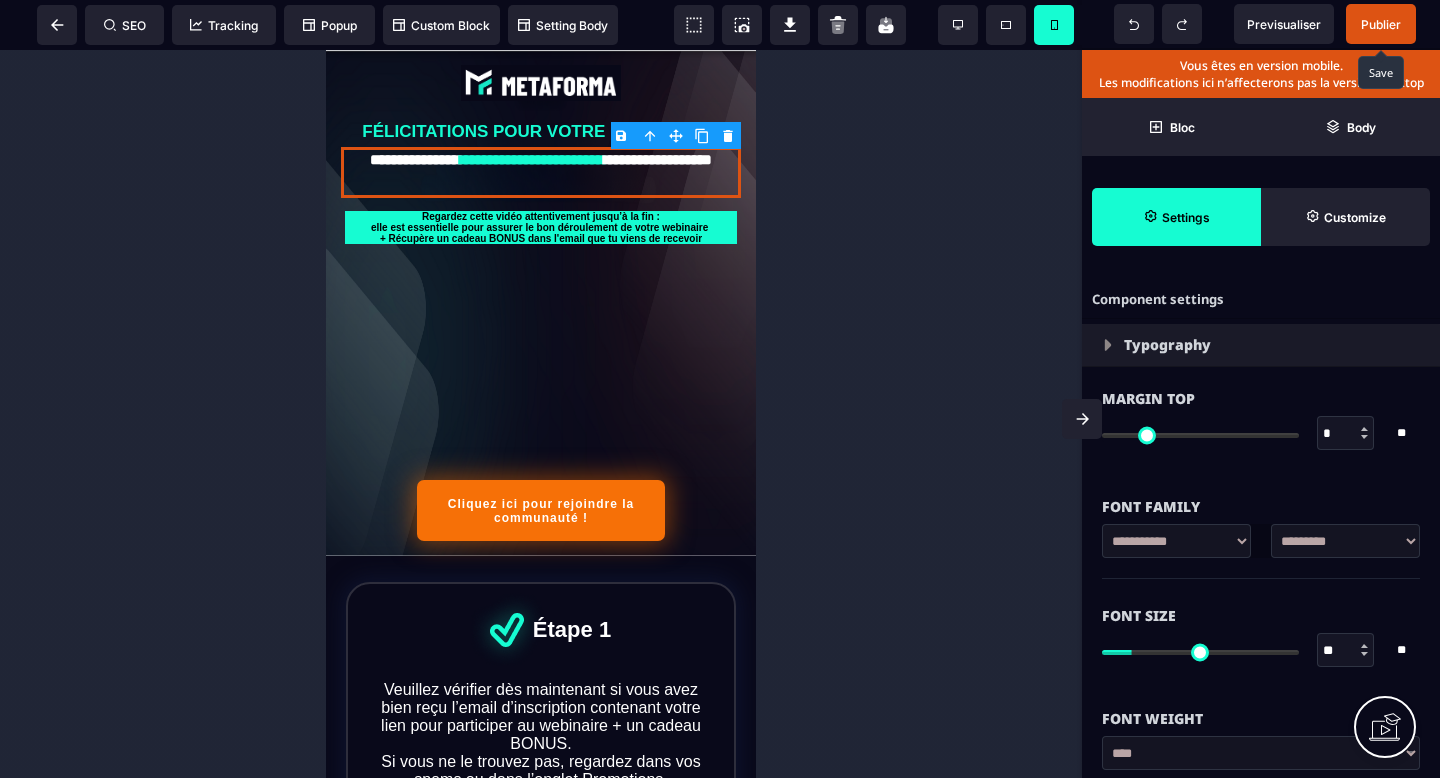 click on "Publier" at bounding box center (1381, 24) 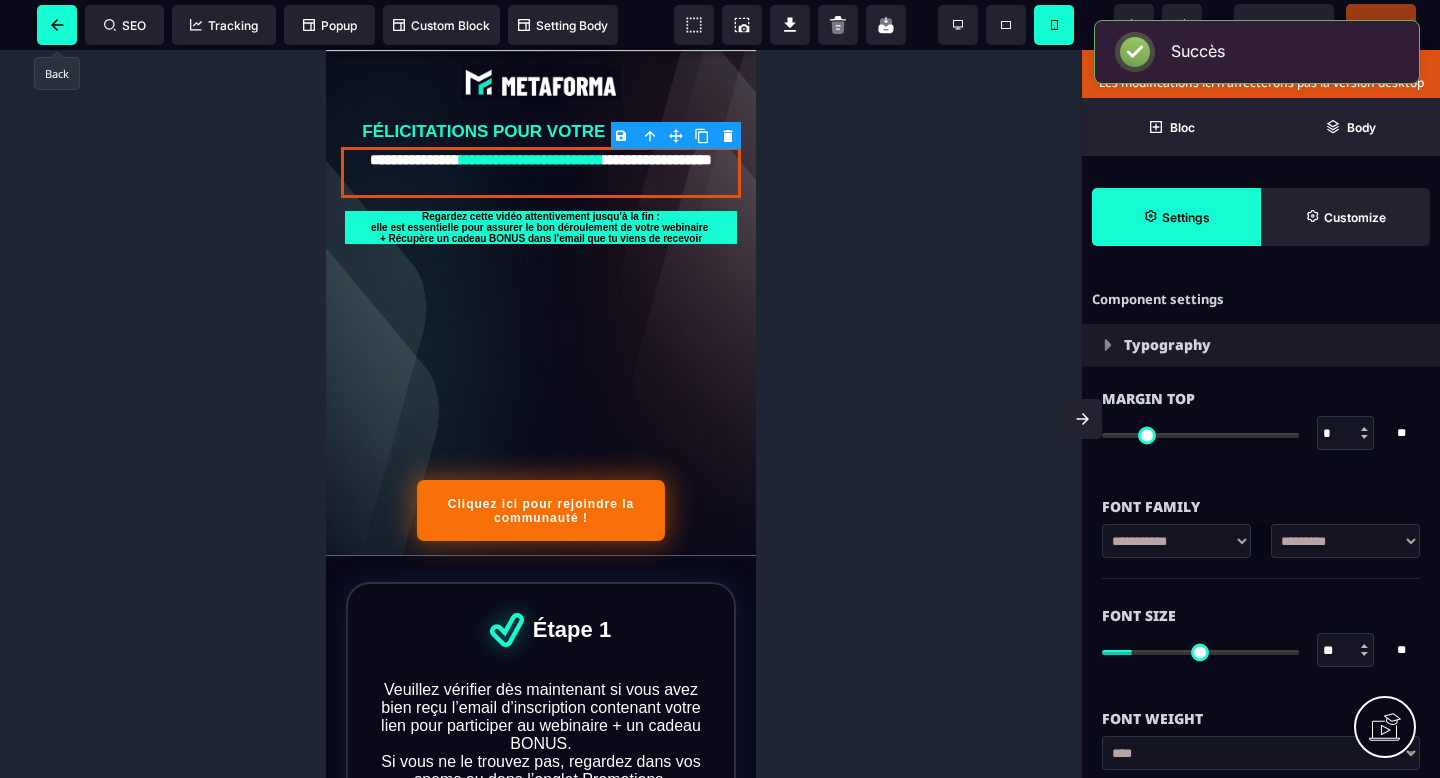 click at bounding box center (57, 25) 